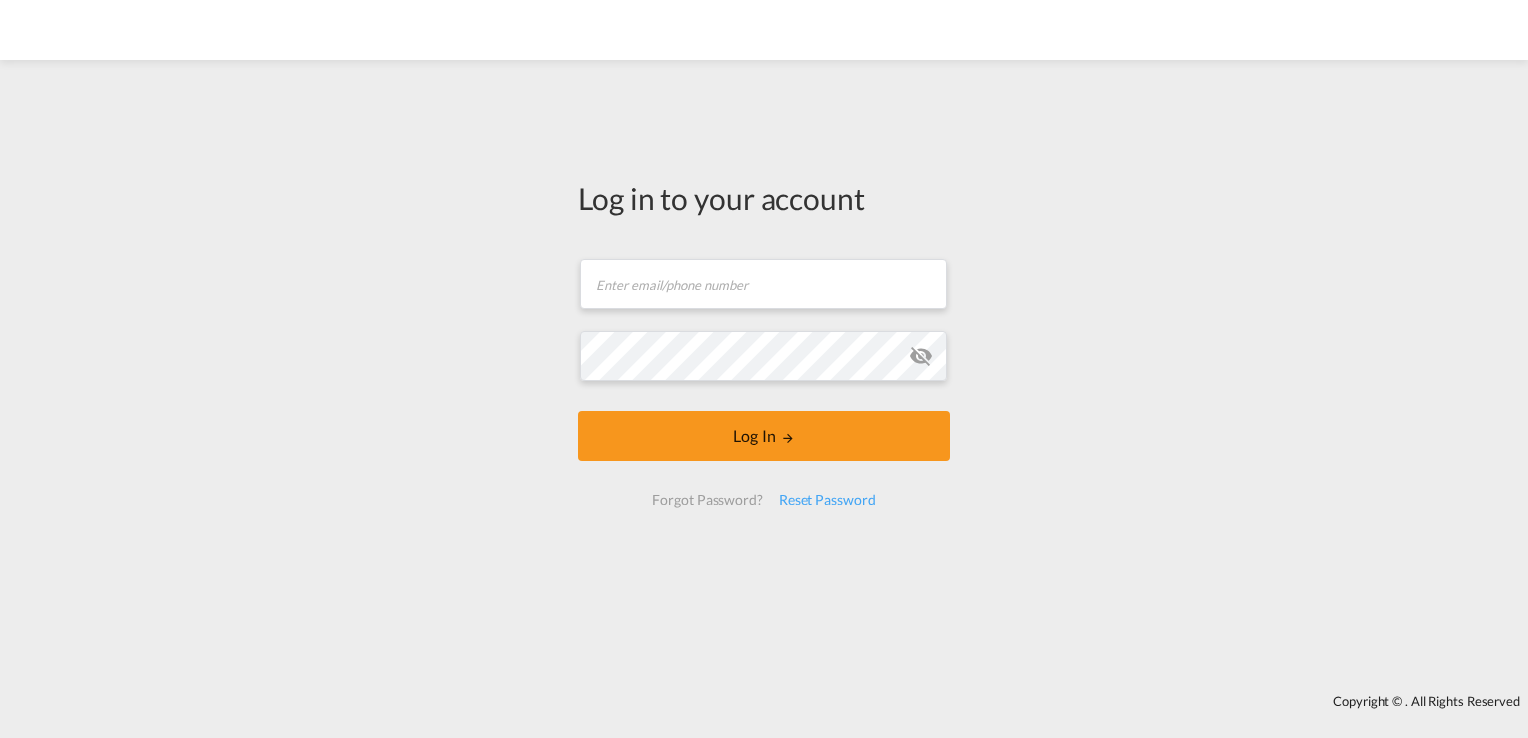 scroll, scrollTop: 0, scrollLeft: 0, axis: both 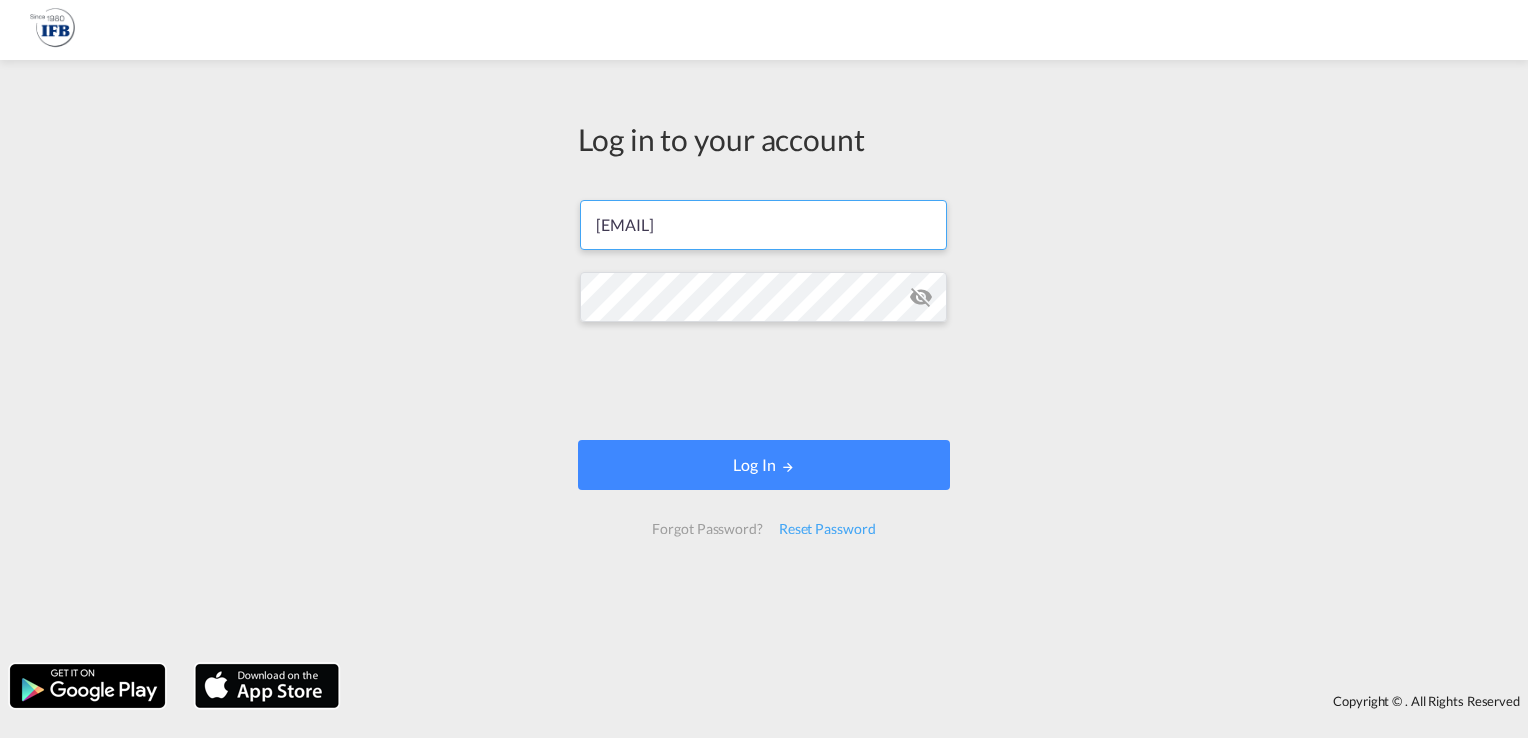 click on "[EMAIL]" at bounding box center (763, 225) 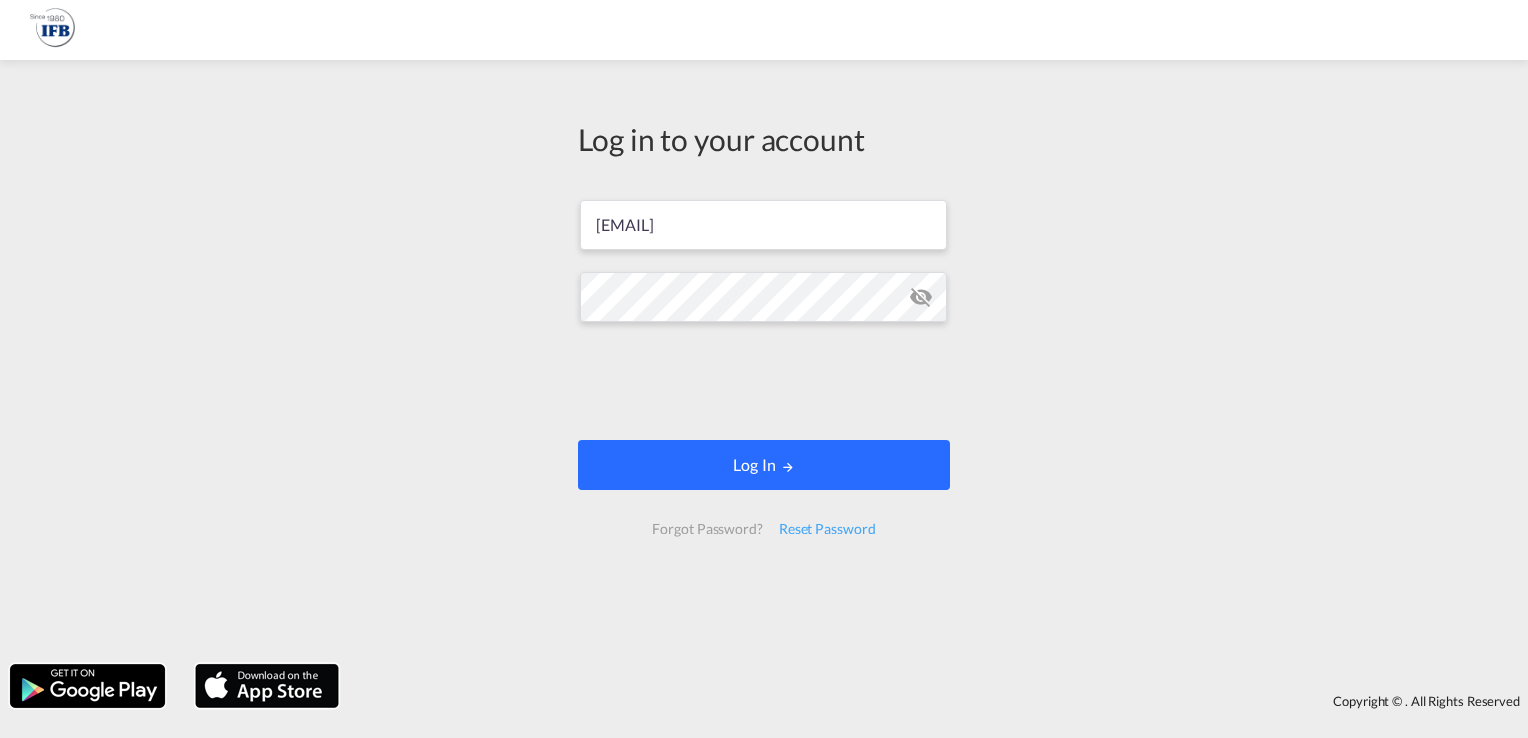 click on "Log In" at bounding box center [764, 465] 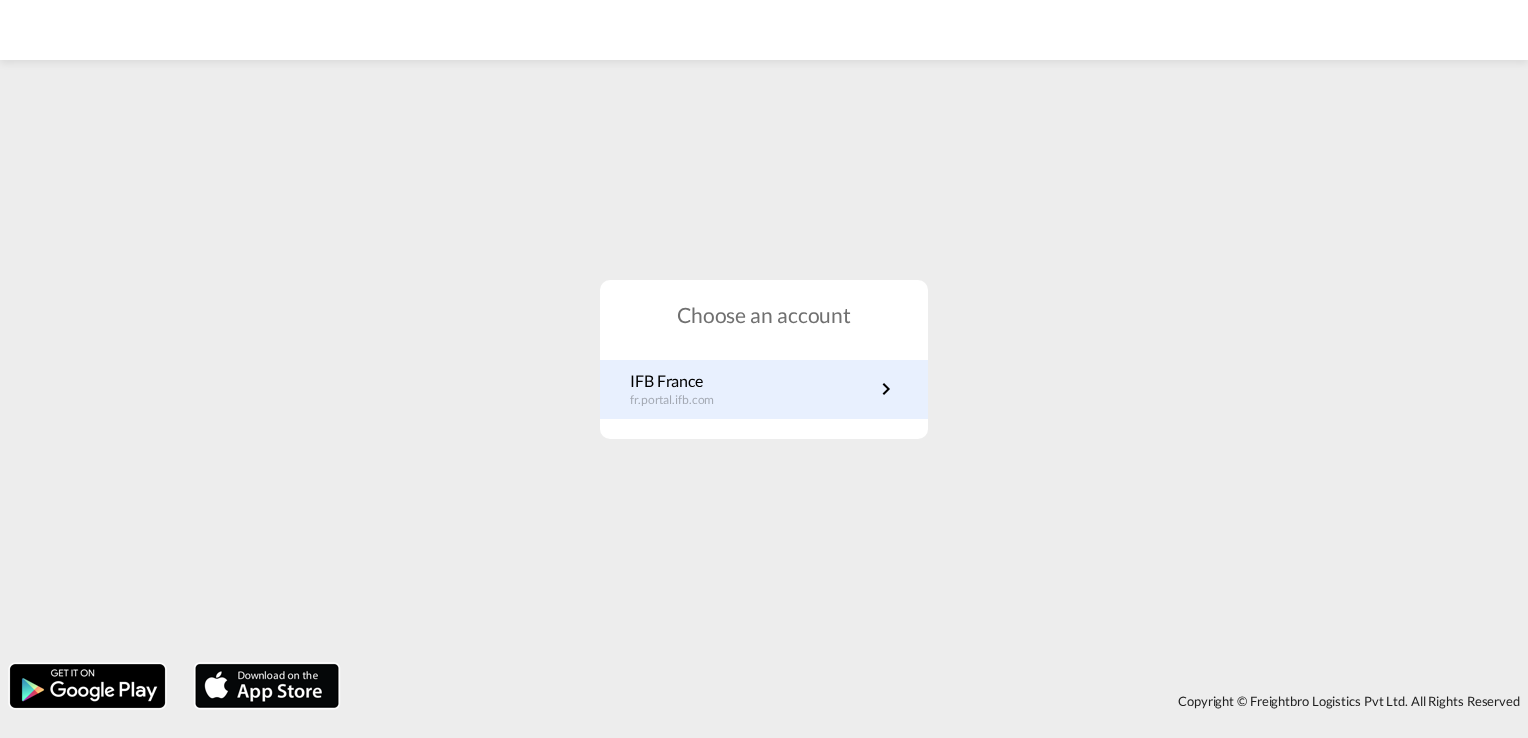 click on "IFB France" at bounding box center (682, 381) 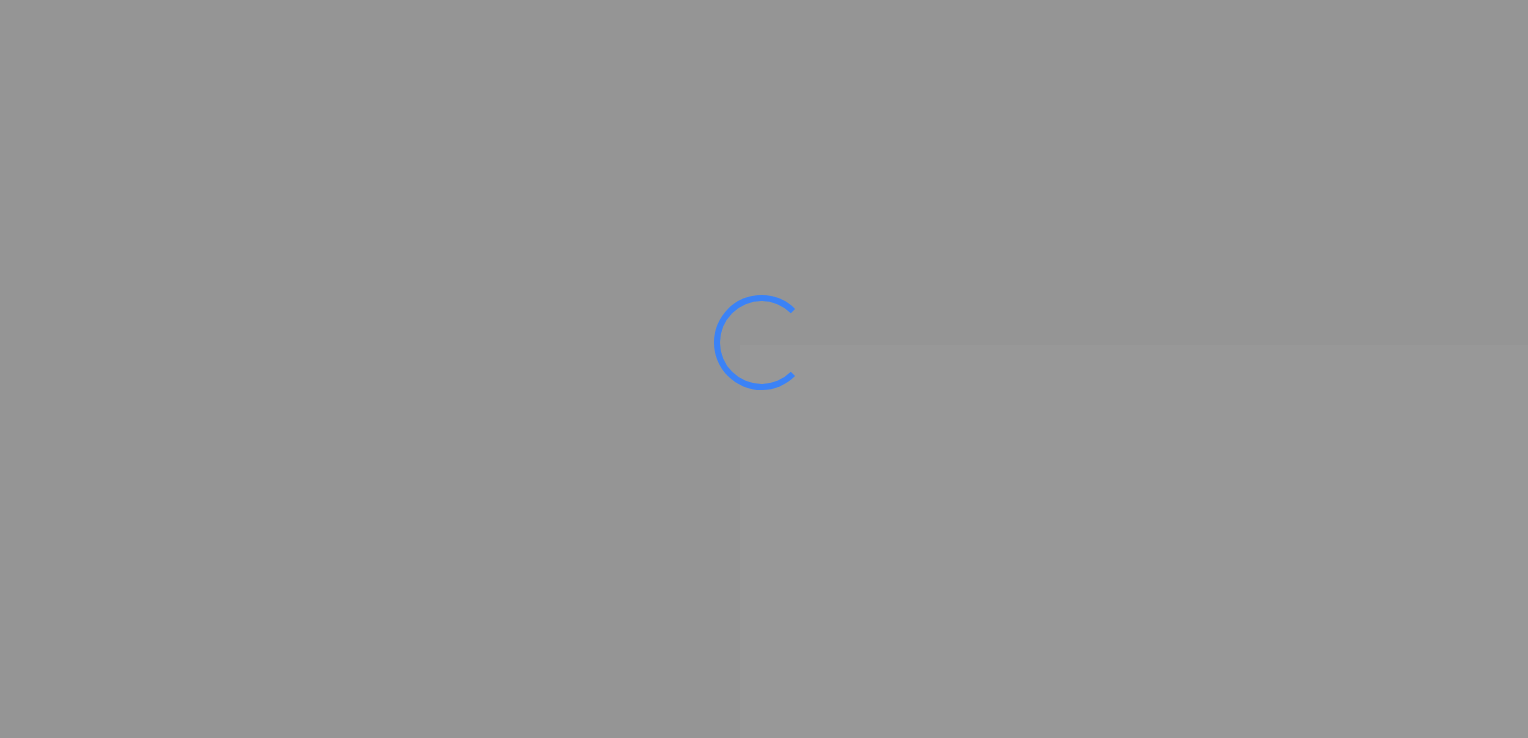 scroll, scrollTop: 0, scrollLeft: 0, axis: both 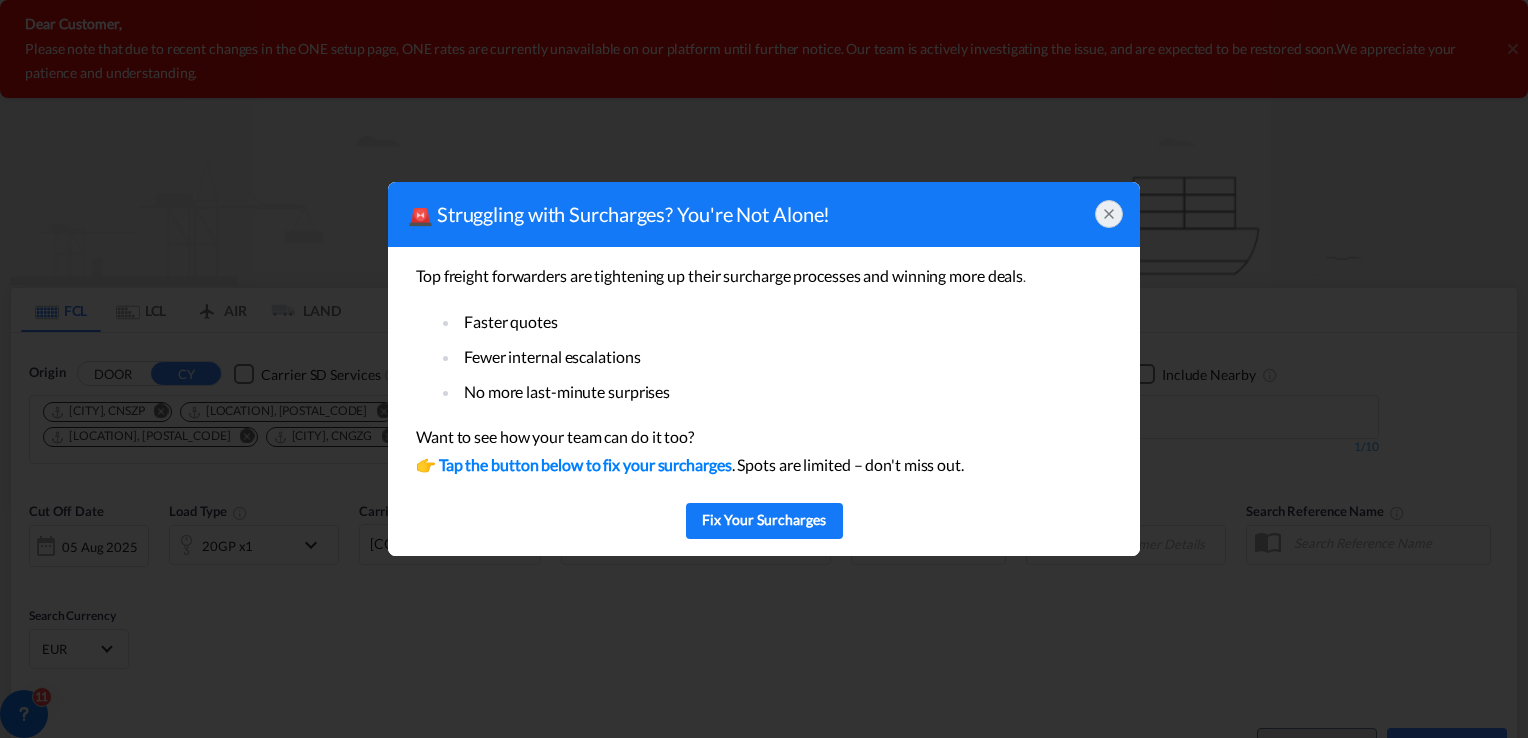 click at bounding box center (1109, 214) 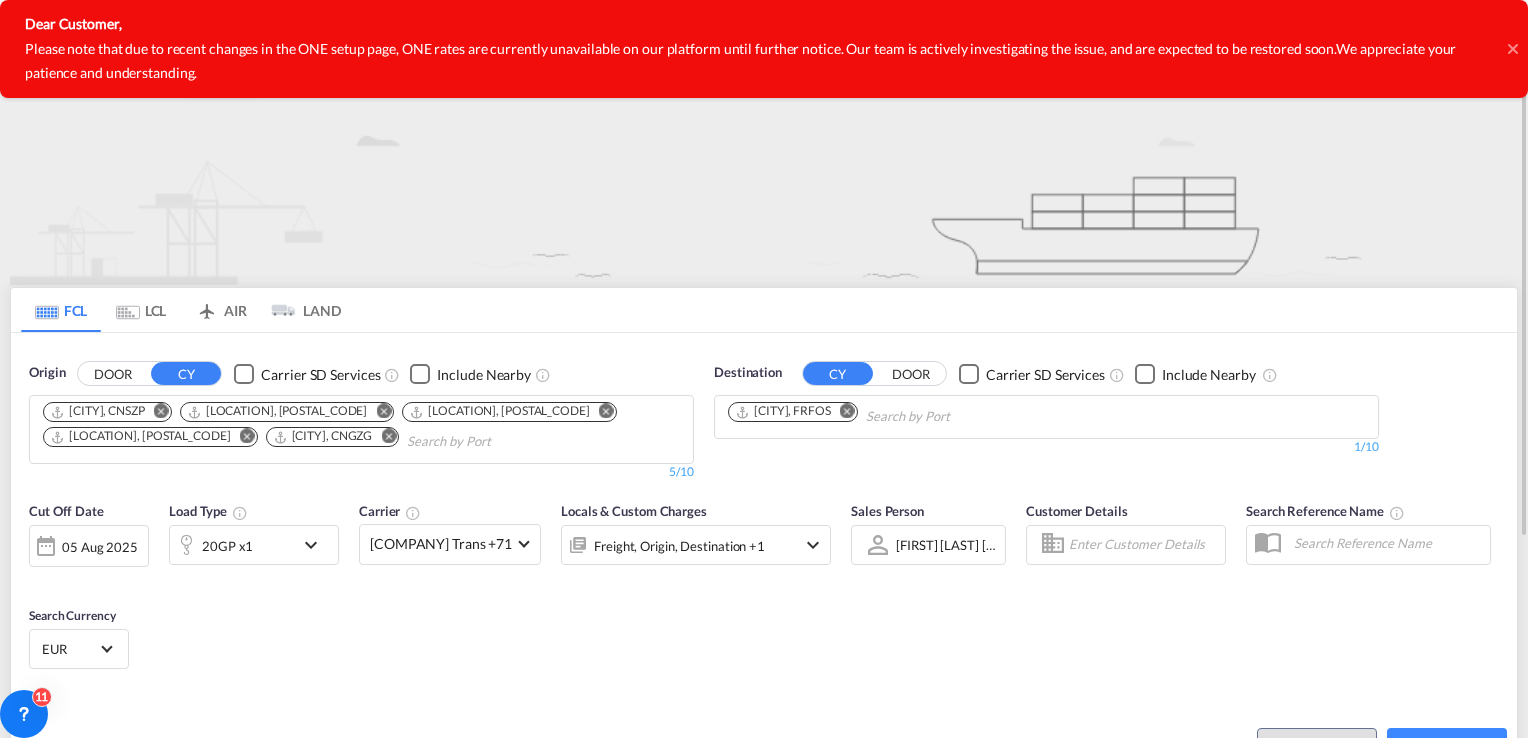 click at bounding box center (161, 411) 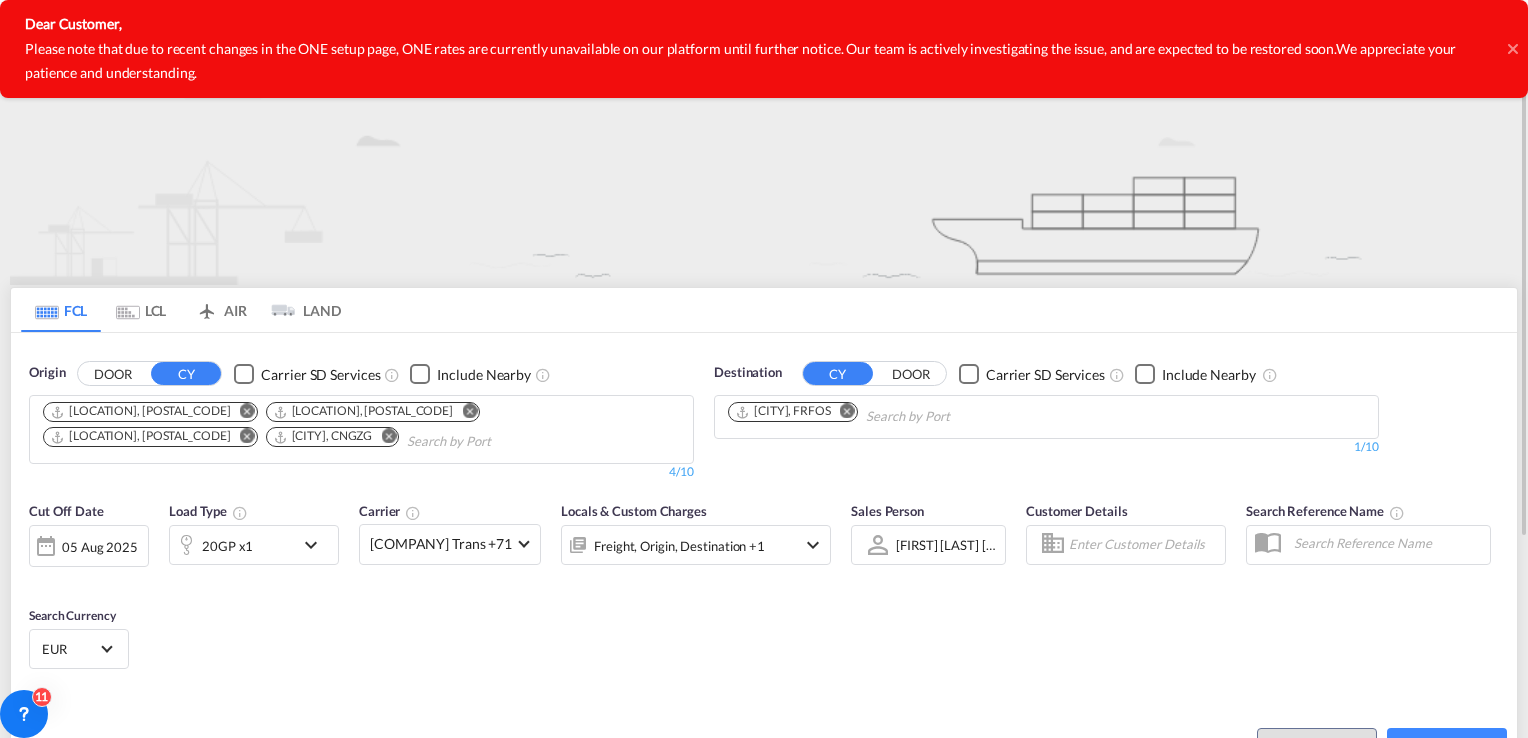 click at bounding box center (247, 411) 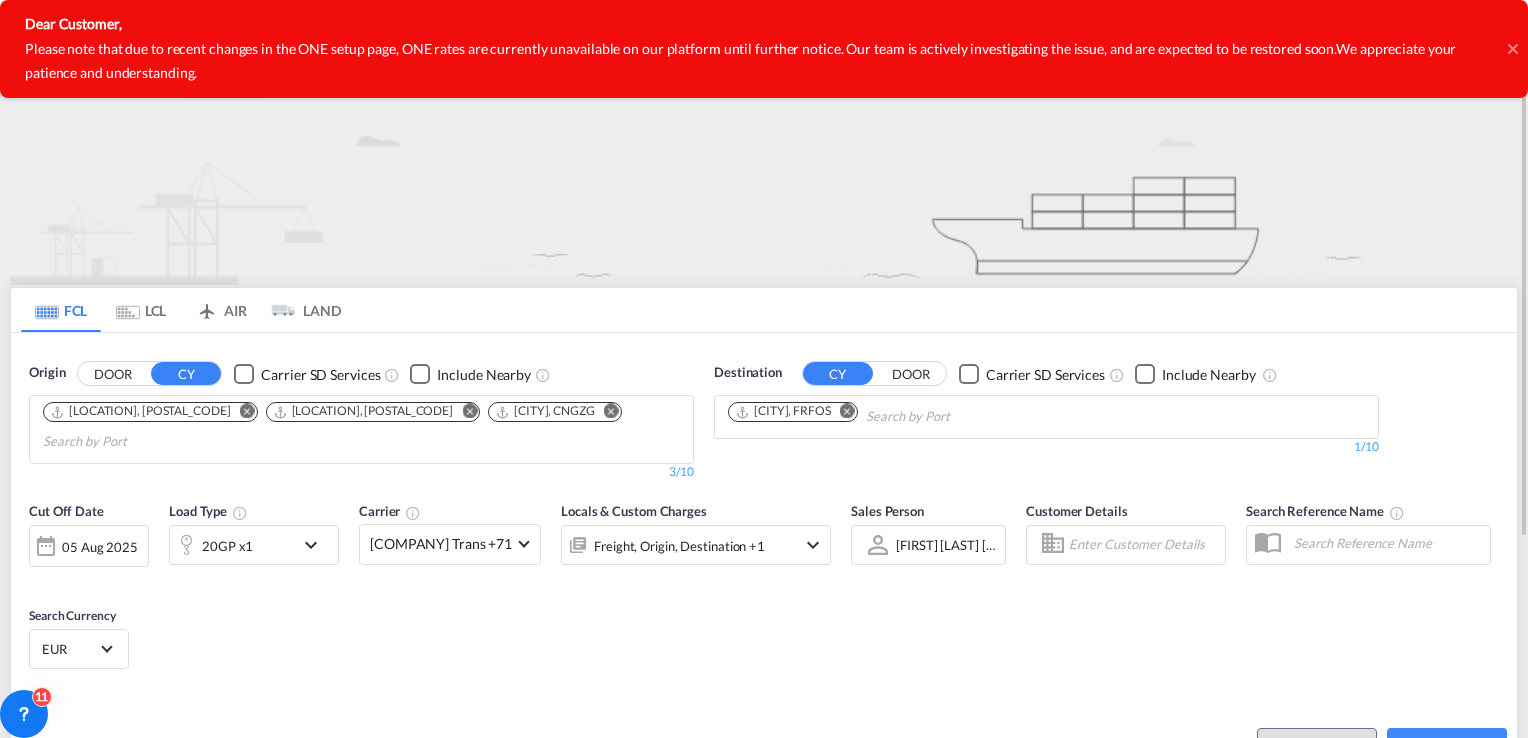 click at bounding box center (247, 411) 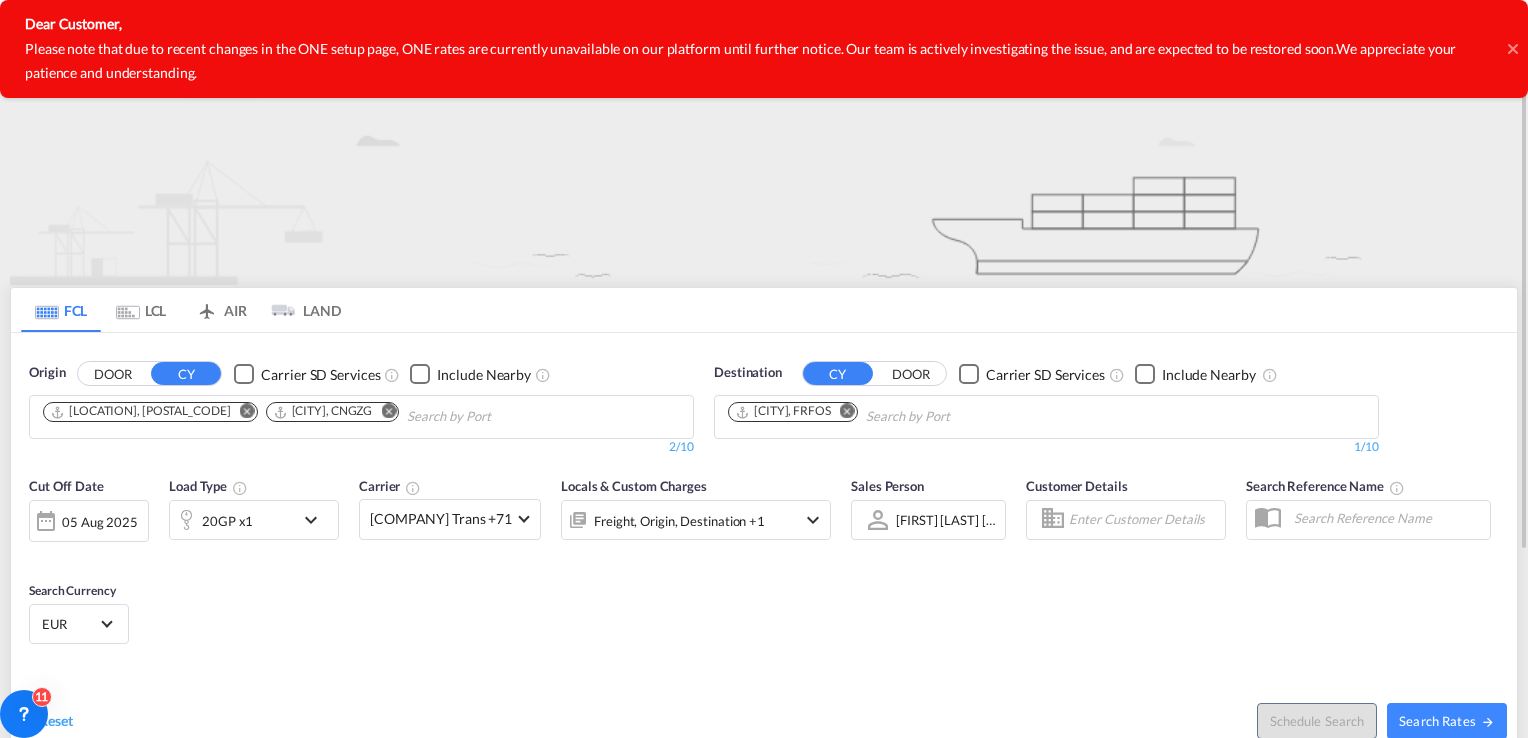 click at bounding box center (247, 411) 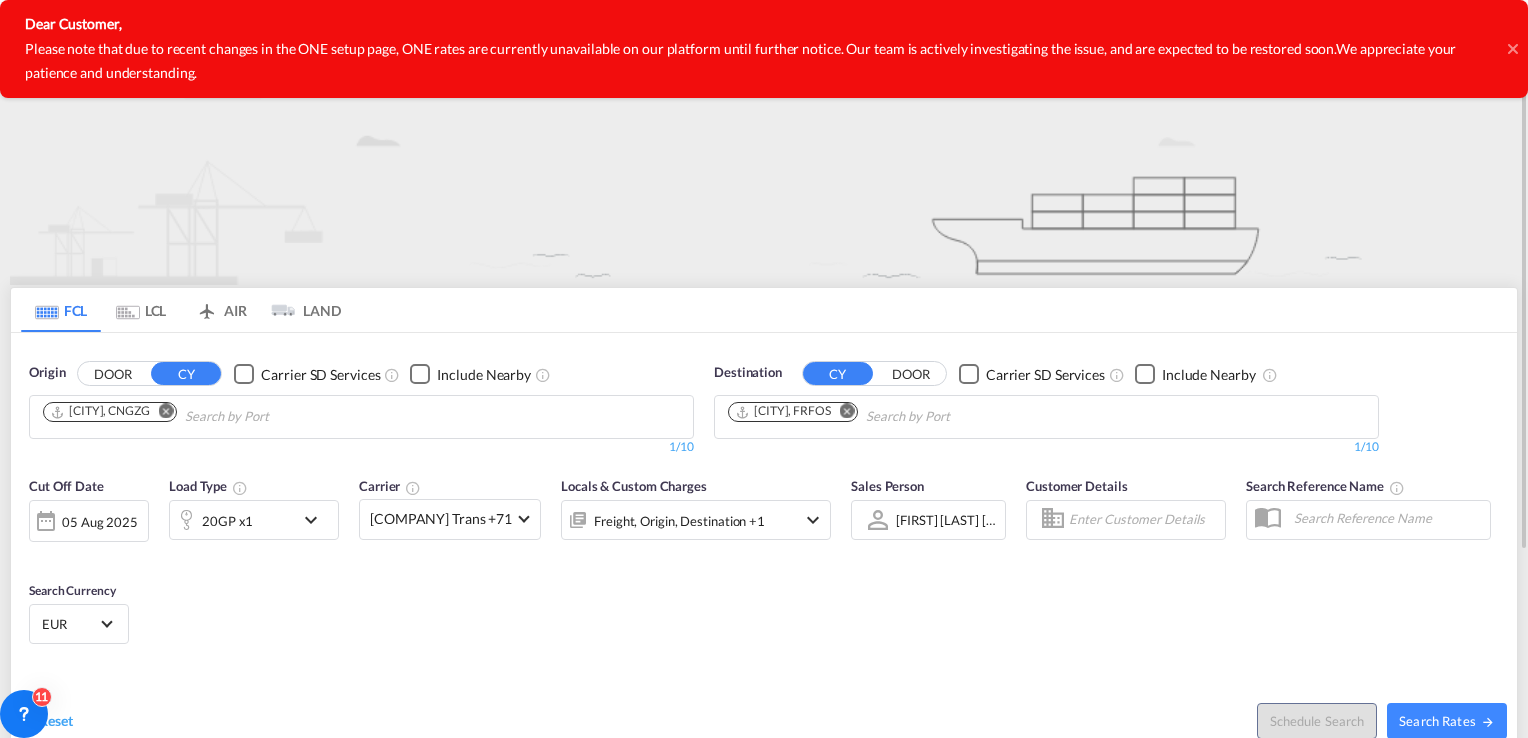 click at bounding box center (166, 411) 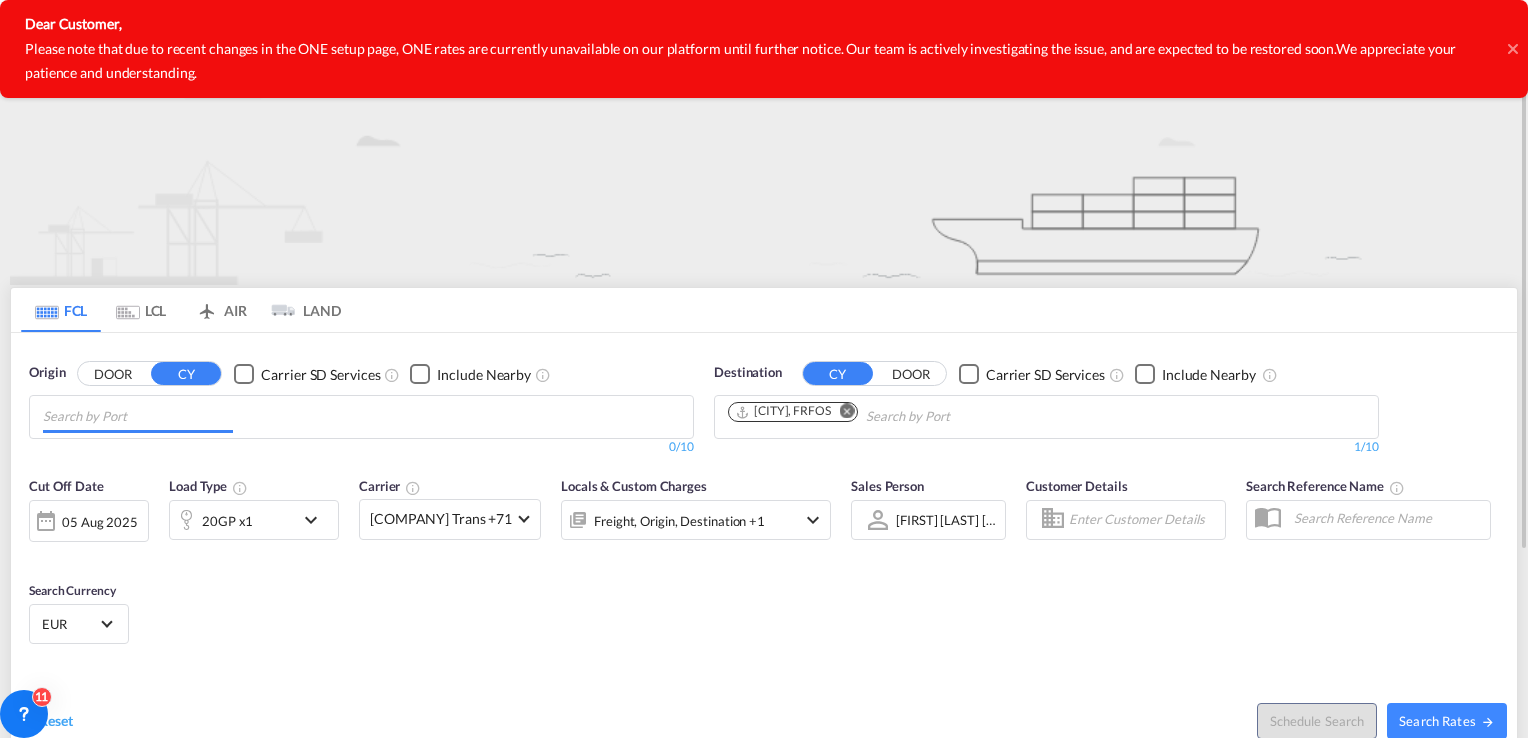 click at bounding box center (138, 417) 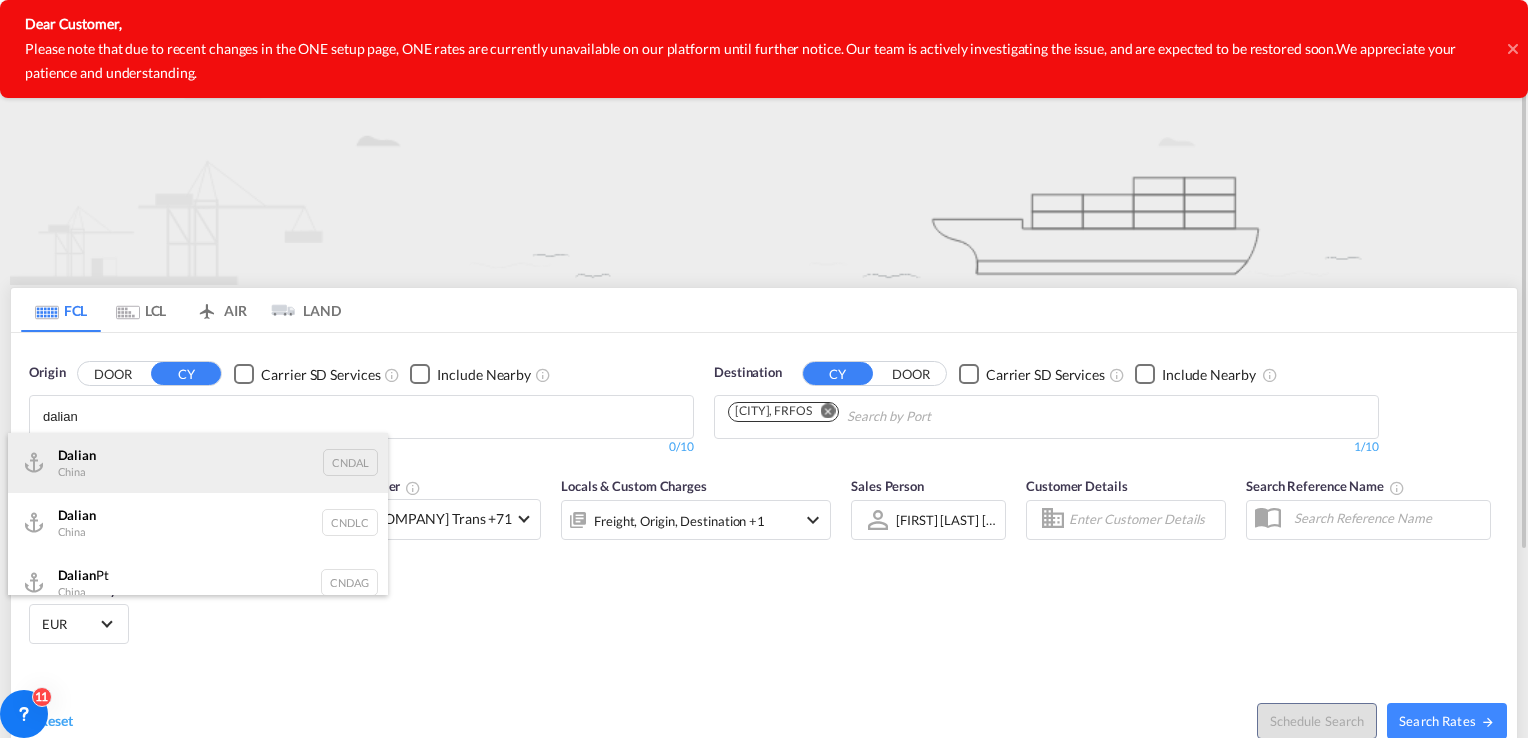 type on "dalian" 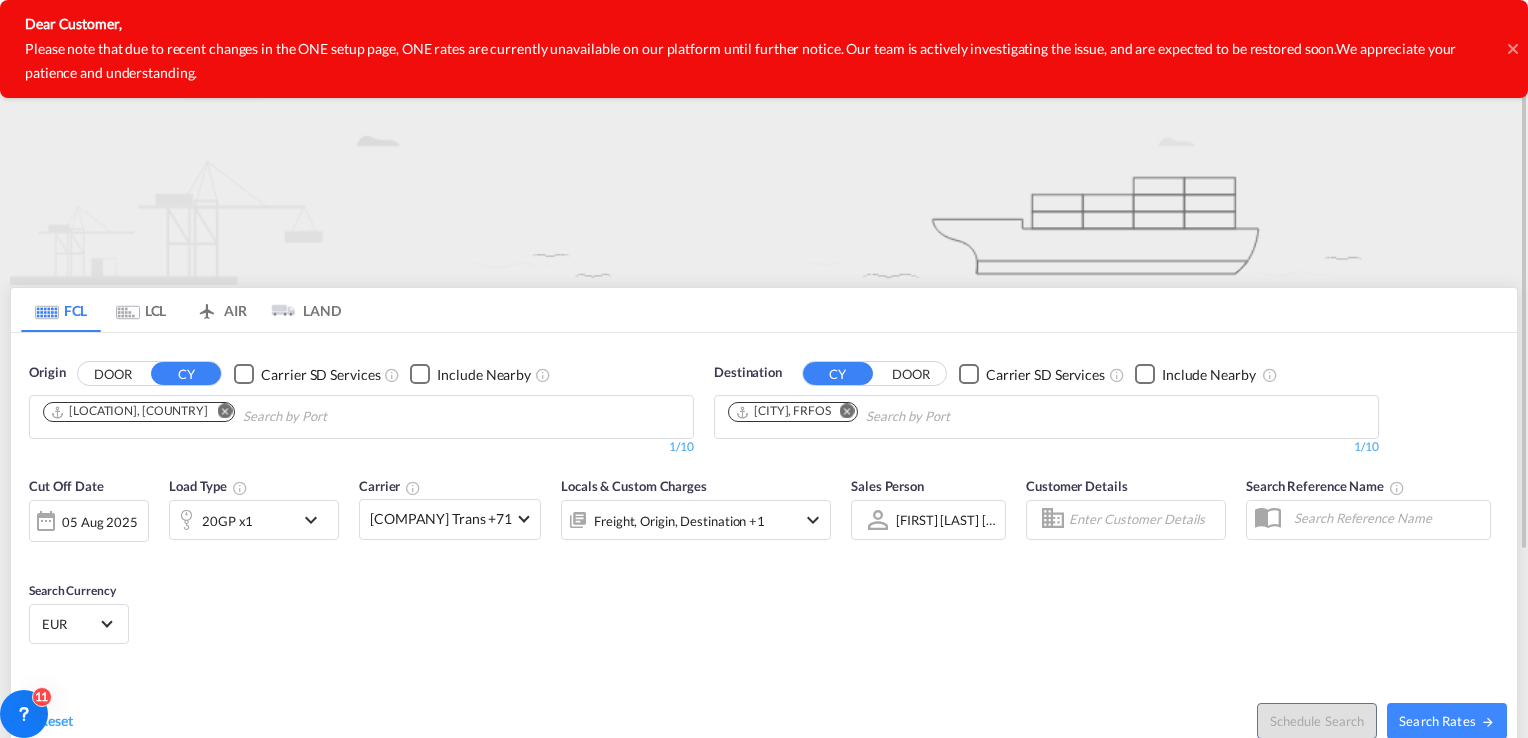 click at bounding box center (847, 411) 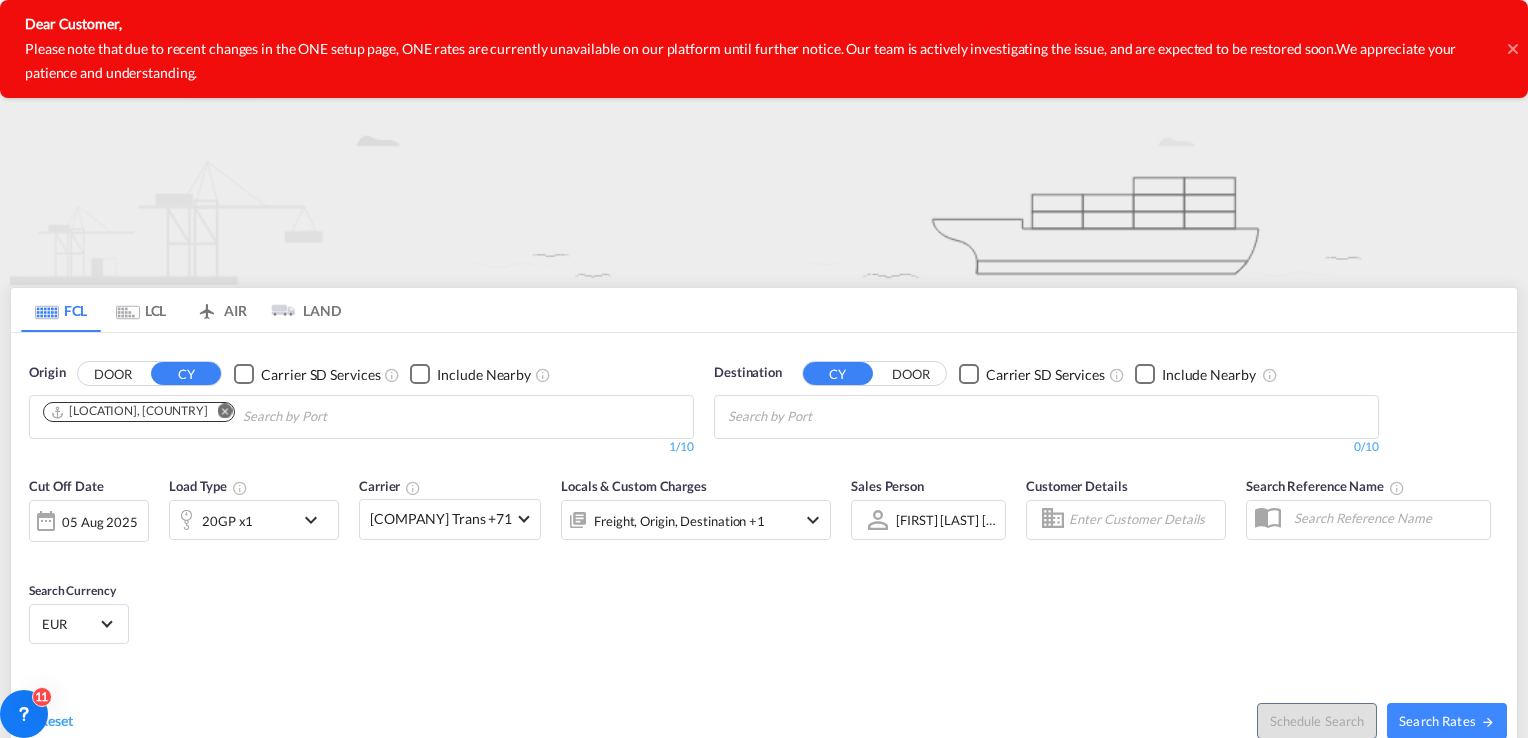 scroll, scrollTop: 90, scrollLeft: 0, axis: vertical 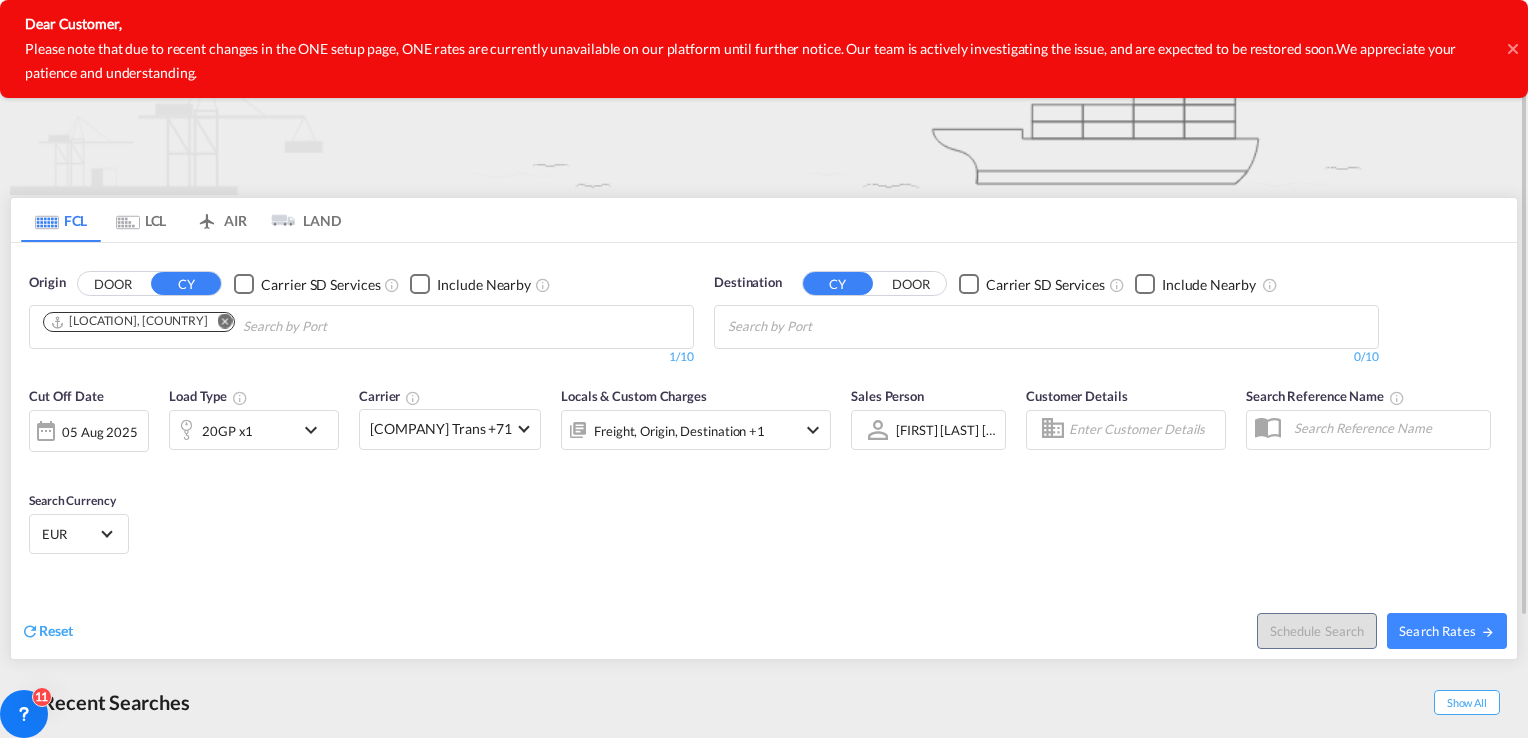 click on "Analytics
Reports
Rate Search
Enquiries
Quotes
Analytics
Reports" at bounding box center (764, 369) 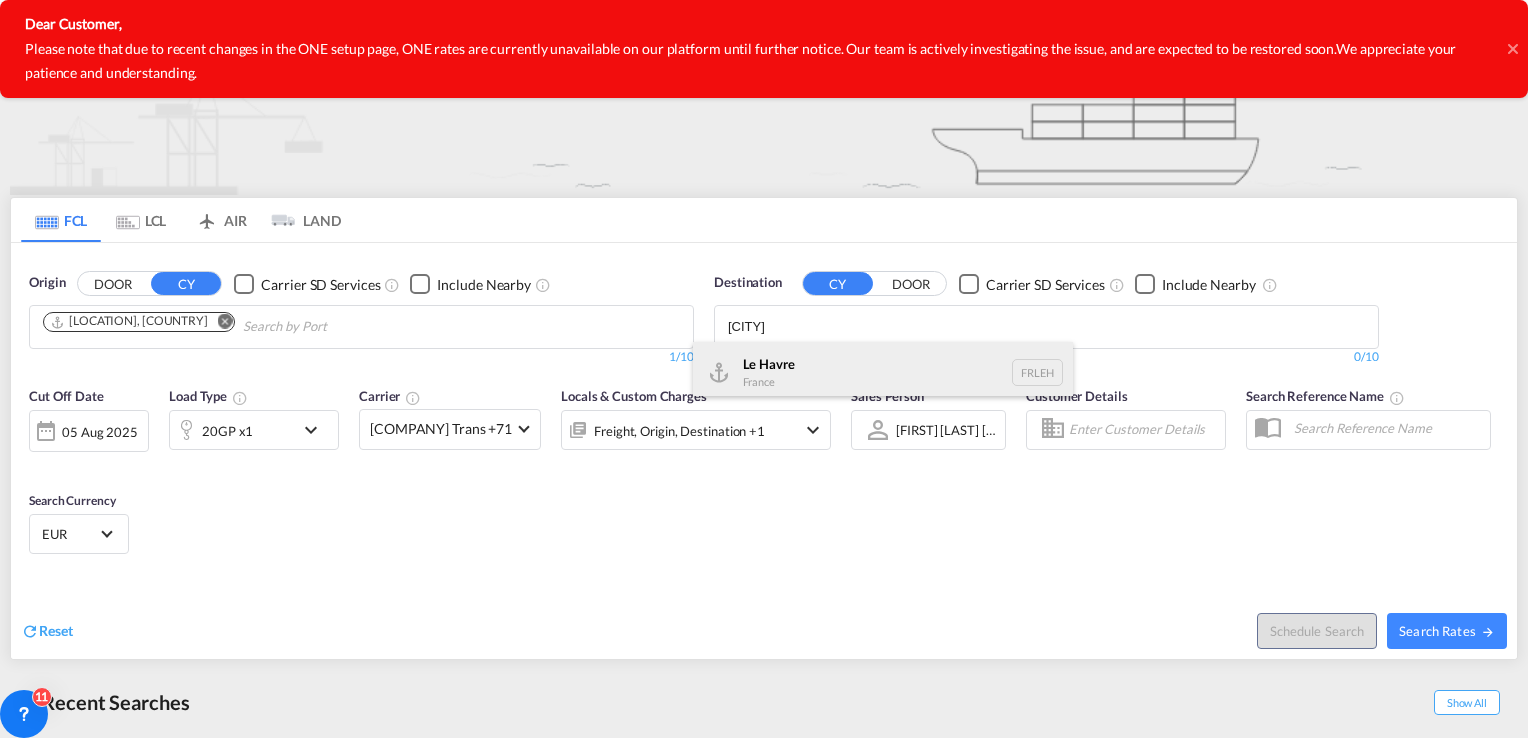 type on "[CITY]" 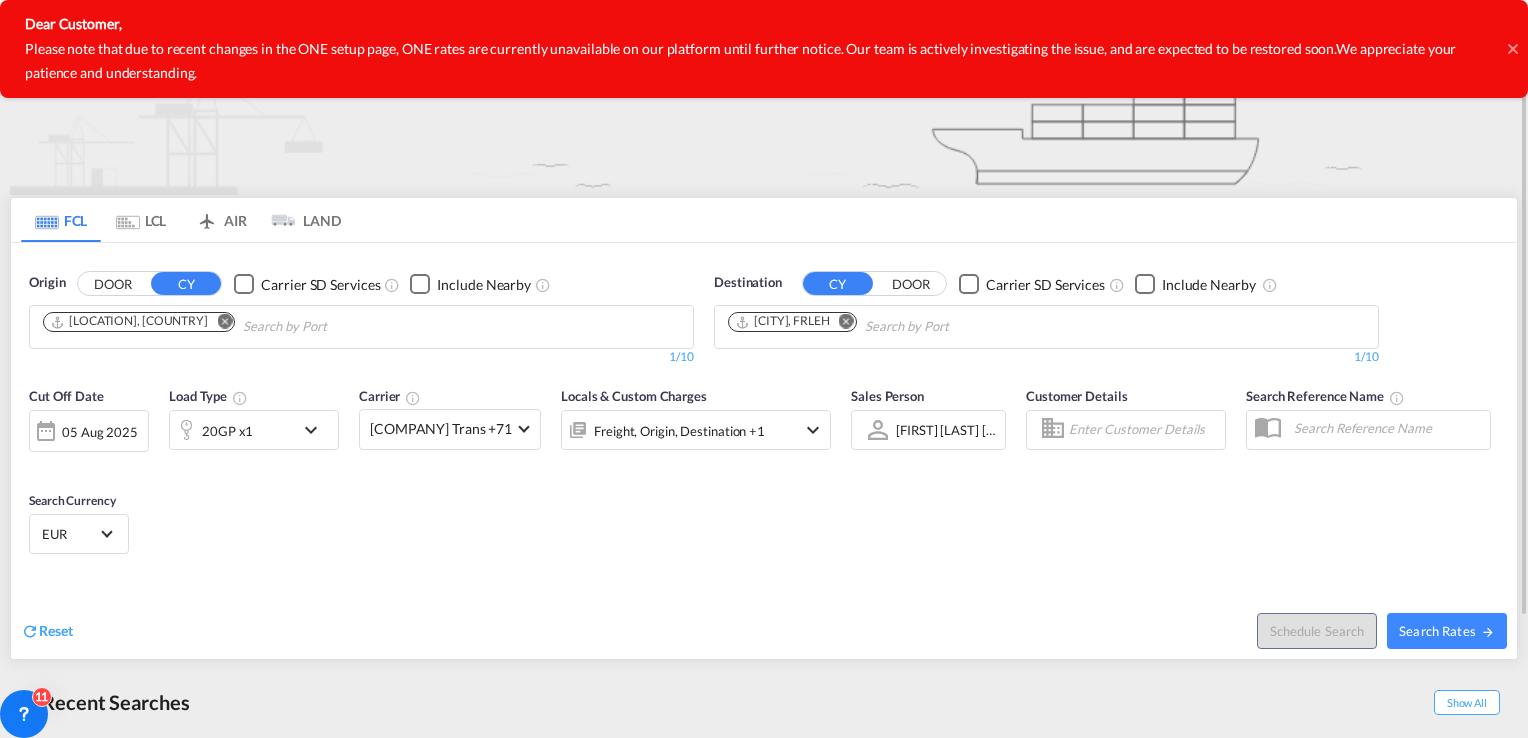 click at bounding box center [316, 430] 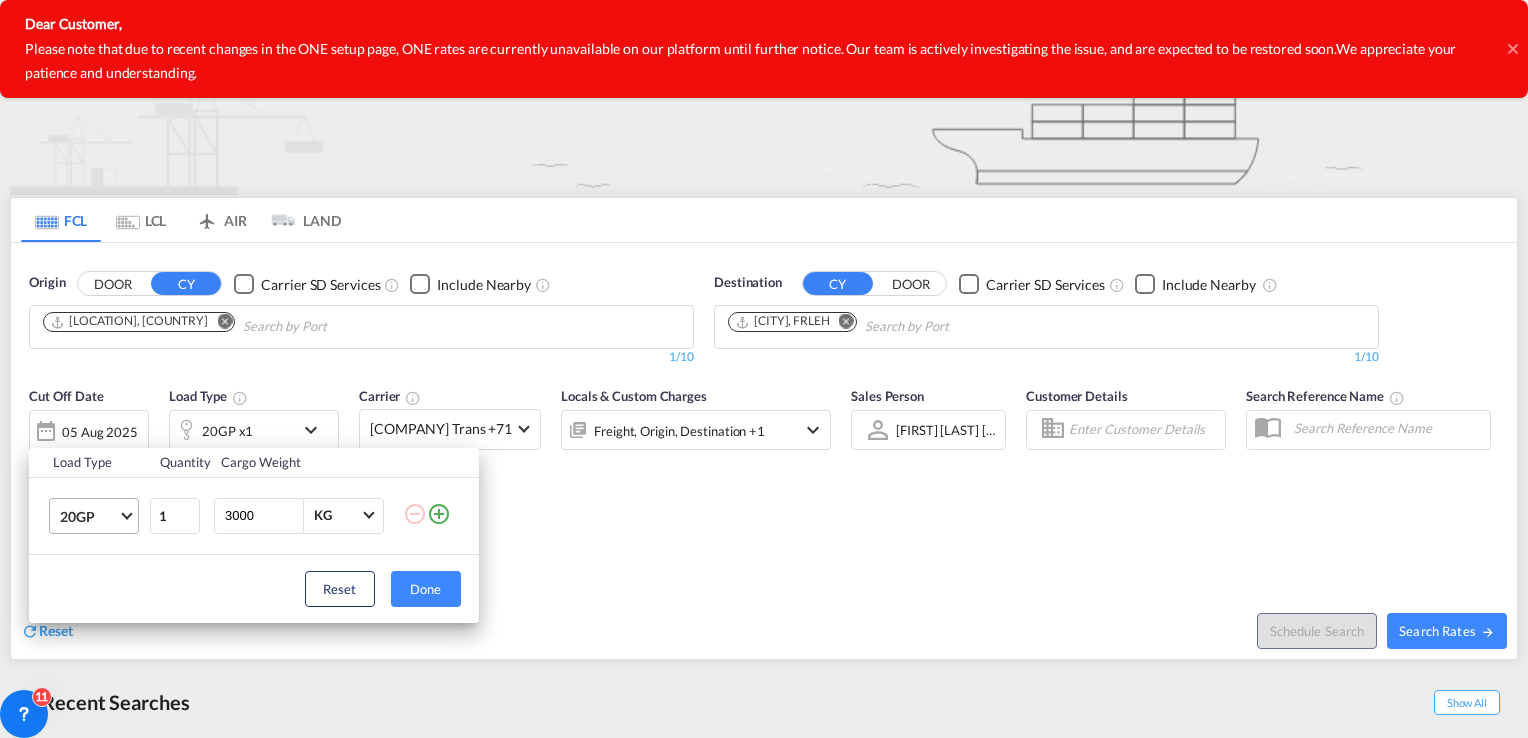click on "20GP" at bounding box center (98, 516) 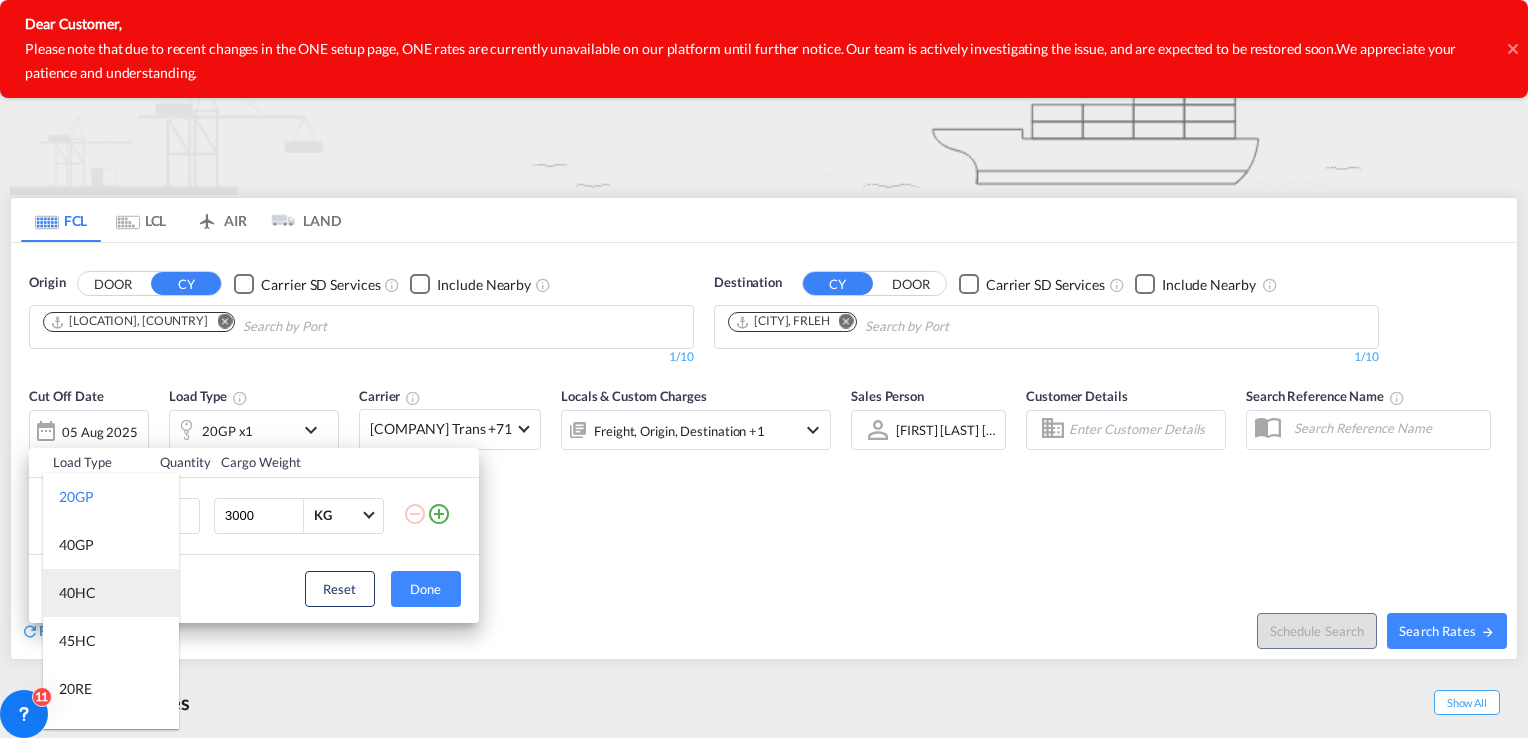 click on "40HC" at bounding box center [77, 593] 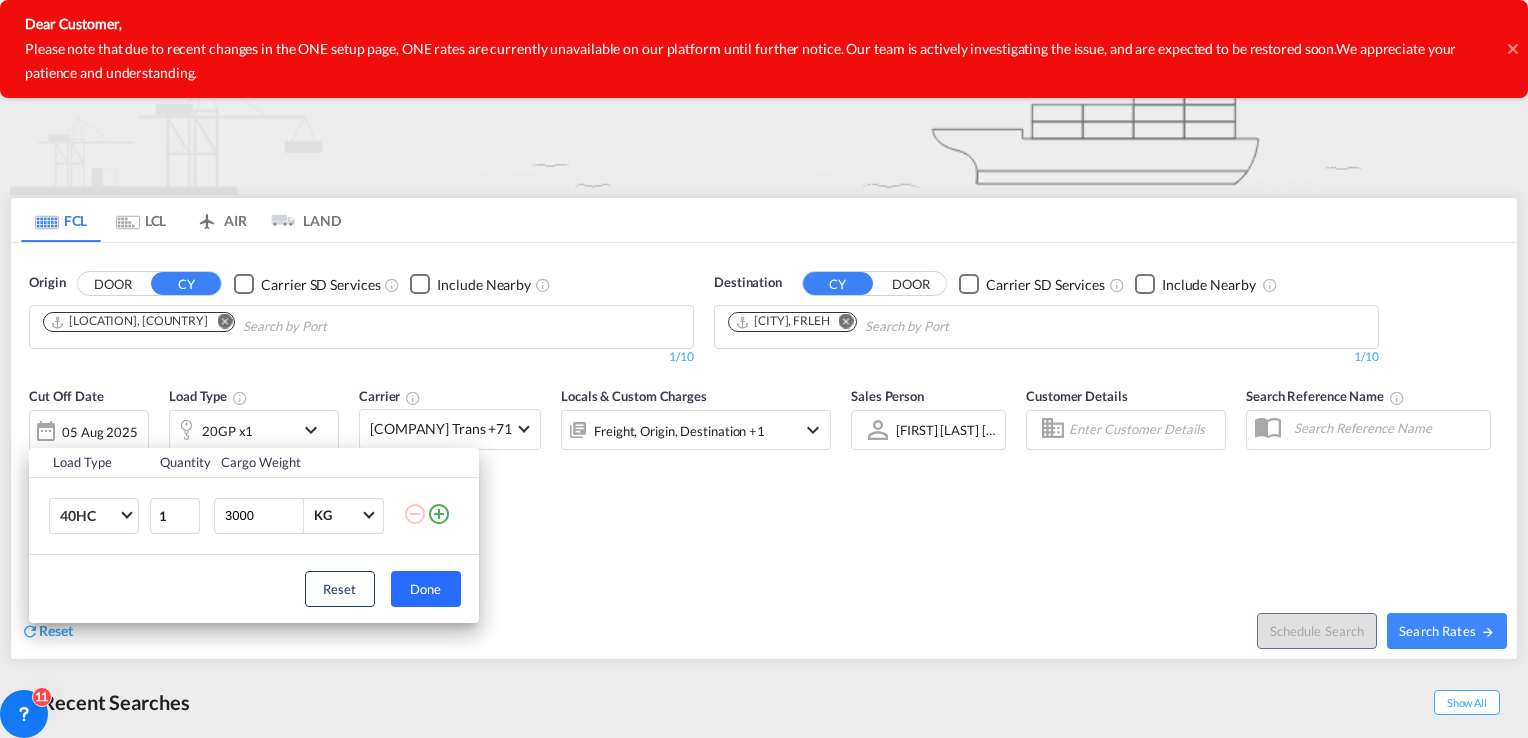 click on "Done" at bounding box center [426, 589] 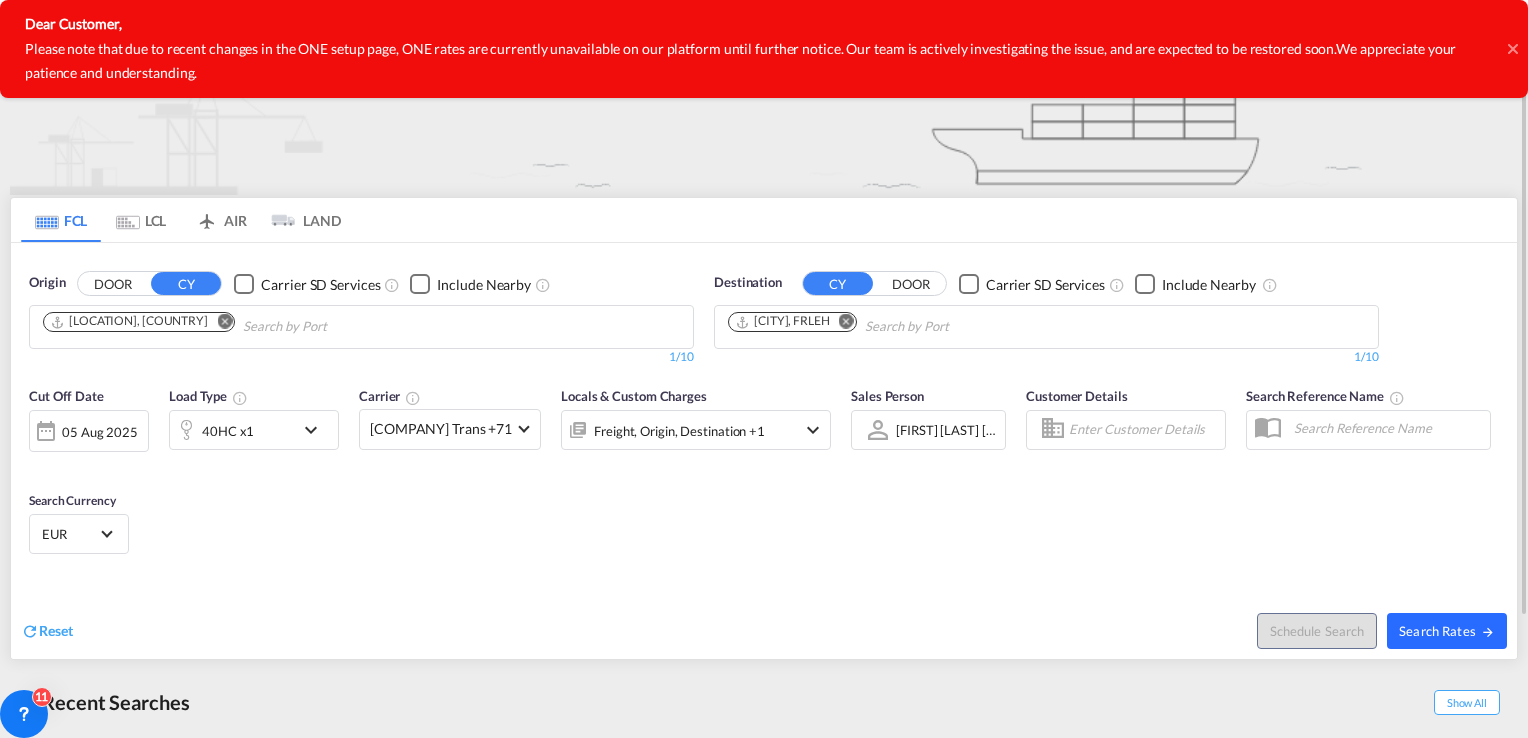 click on "Search Rates" at bounding box center [1447, 631] 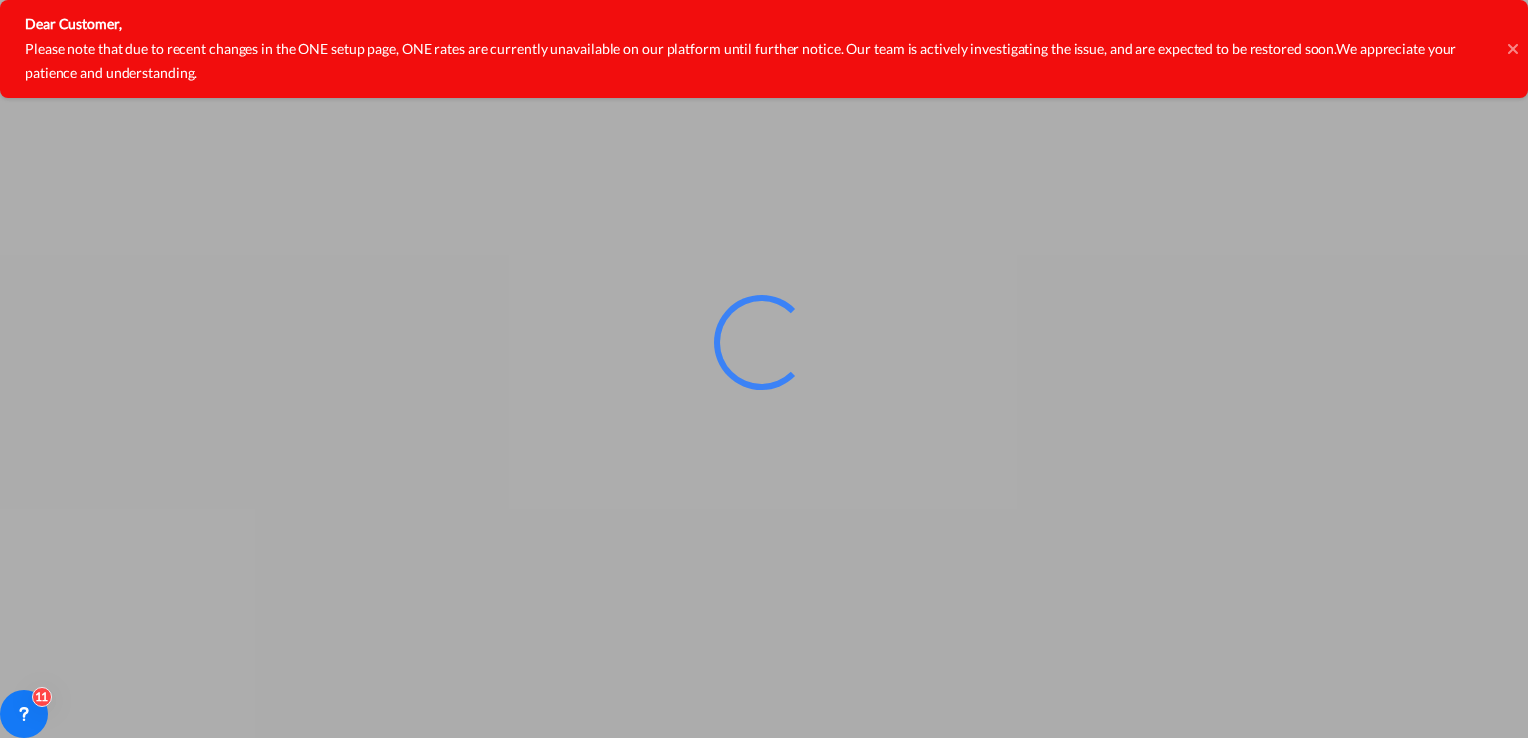scroll, scrollTop: 0, scrollLeft: 0, axis: both 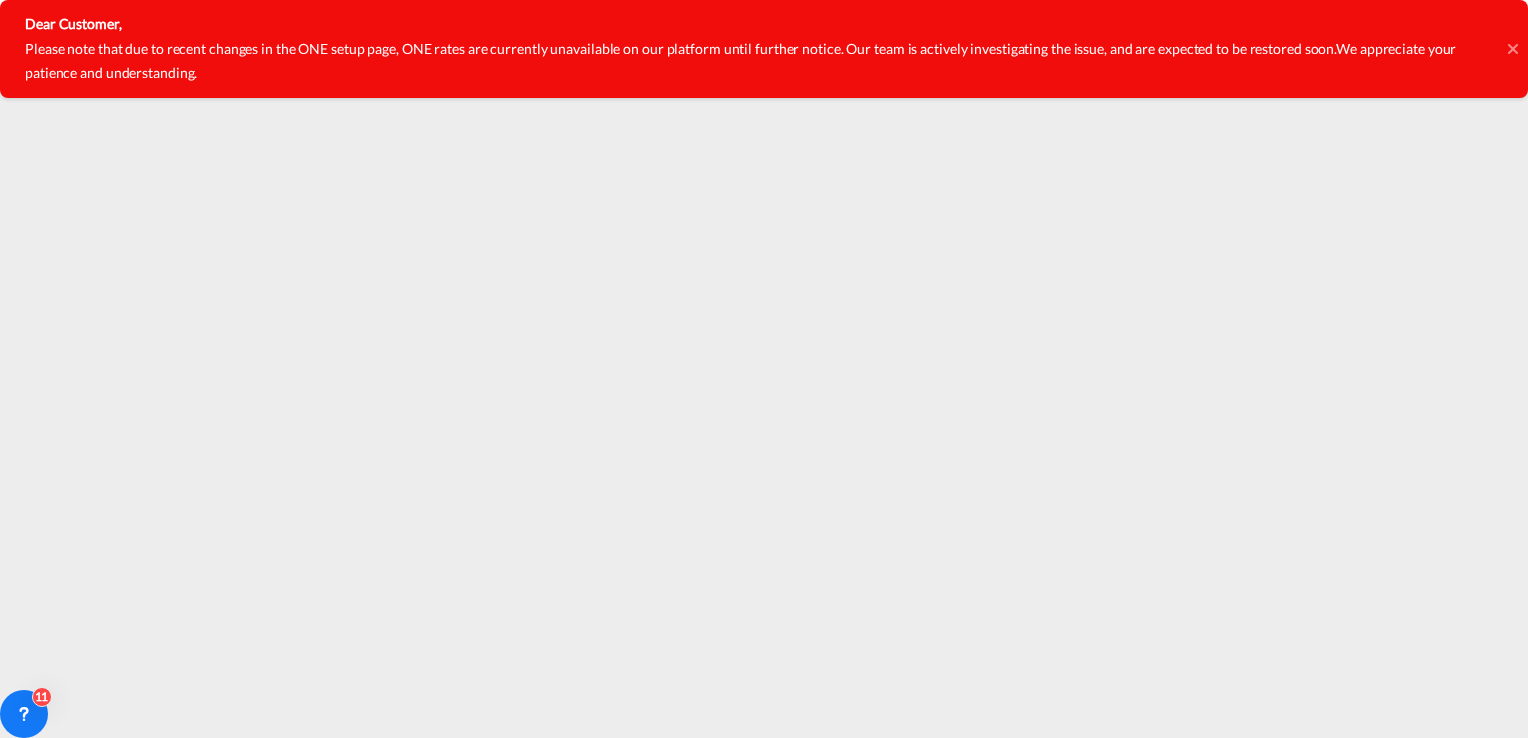 click 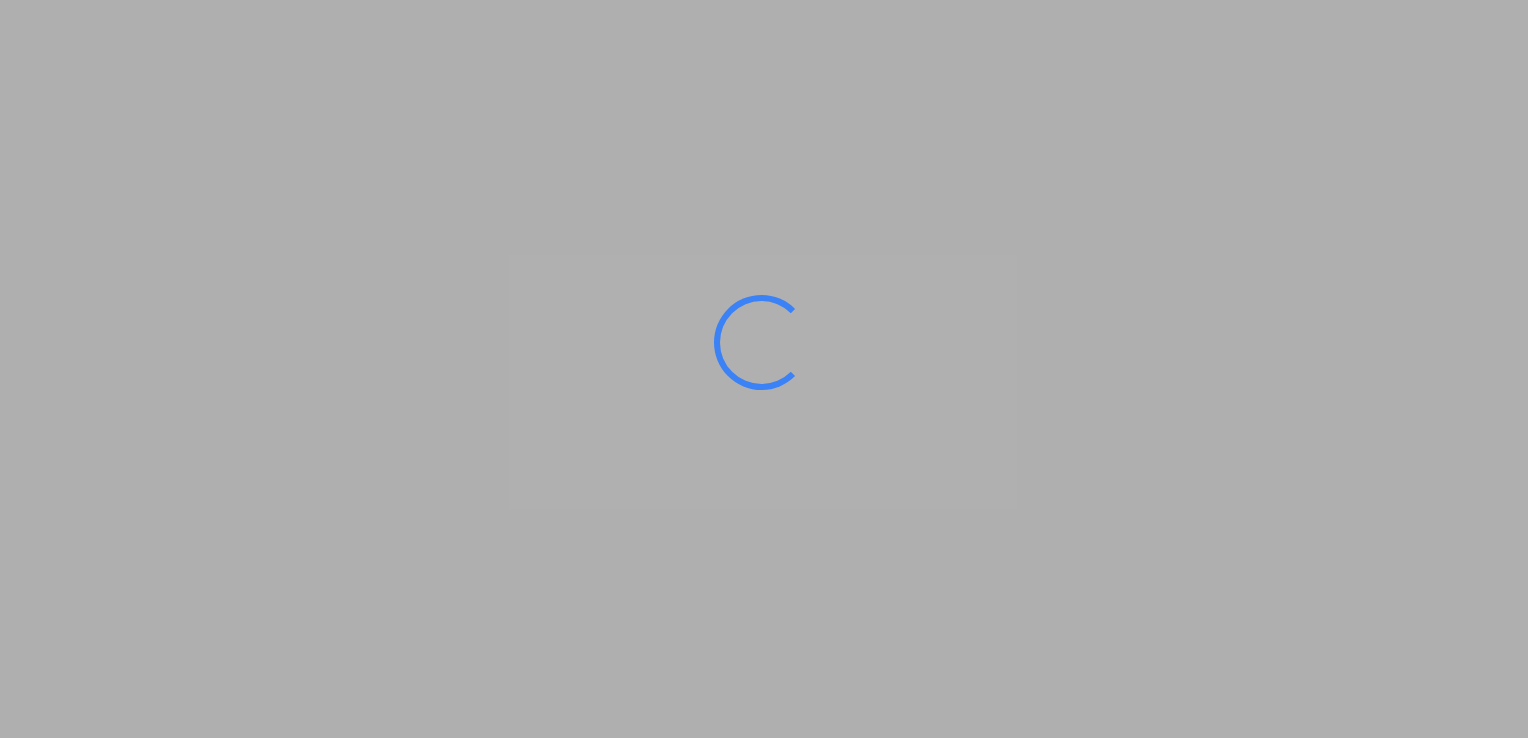 scroll, scrollTop: 0, scrollLeft: 0, axis: both 